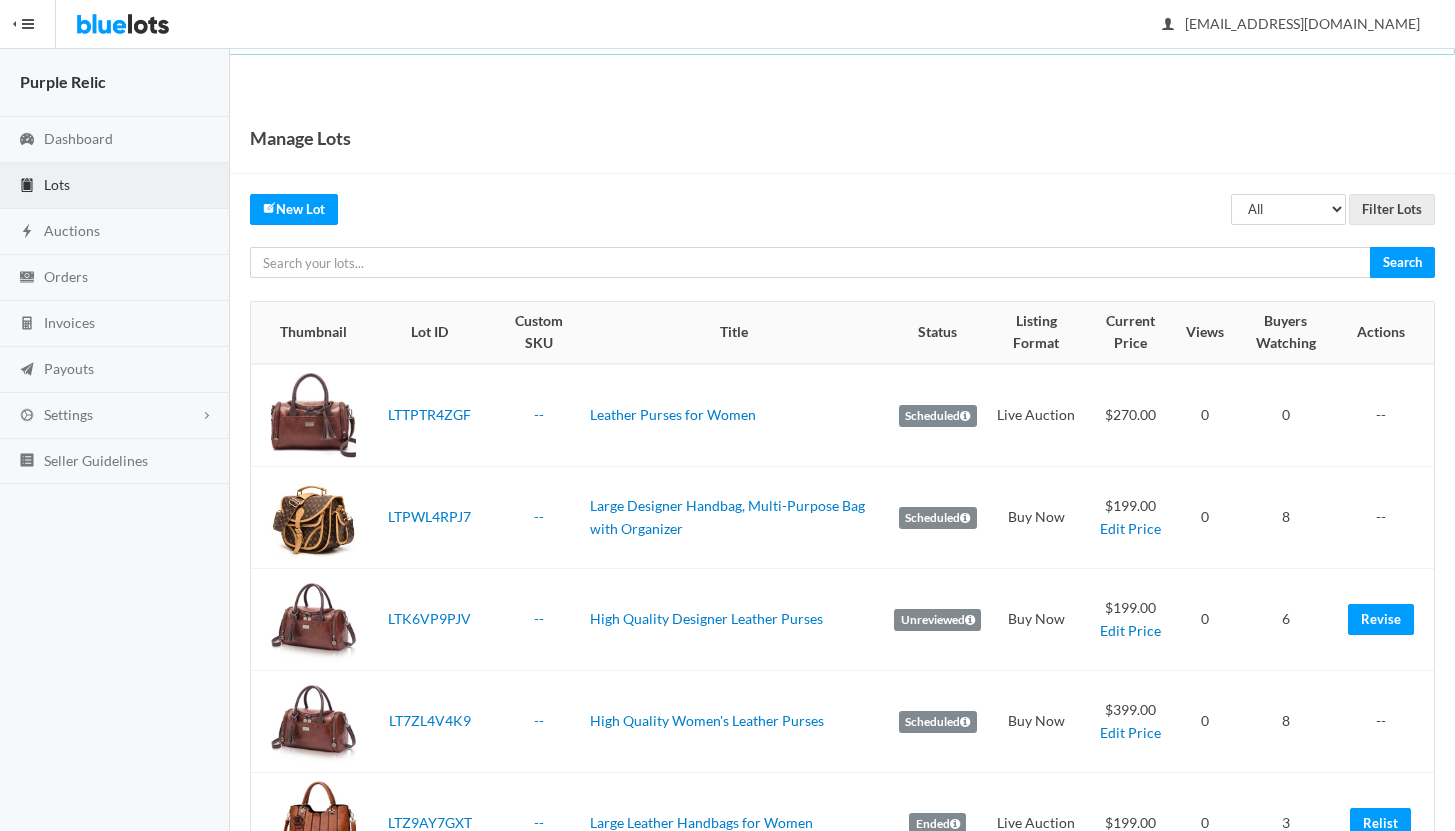 scroll, scrollTop: 0, scrollLeft: 0, axis: both 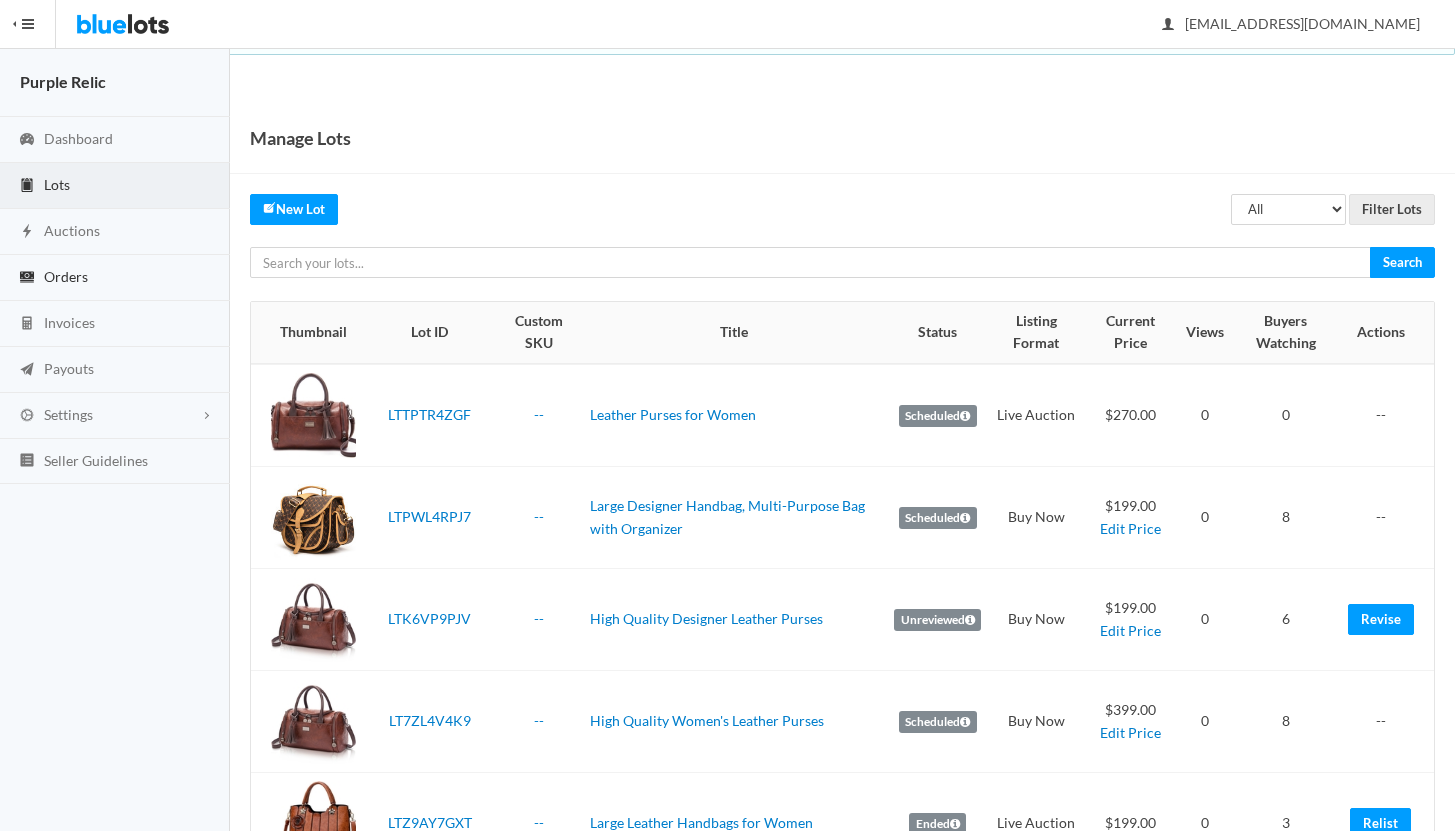 click on "Orders" at bounding box center [66, 276] 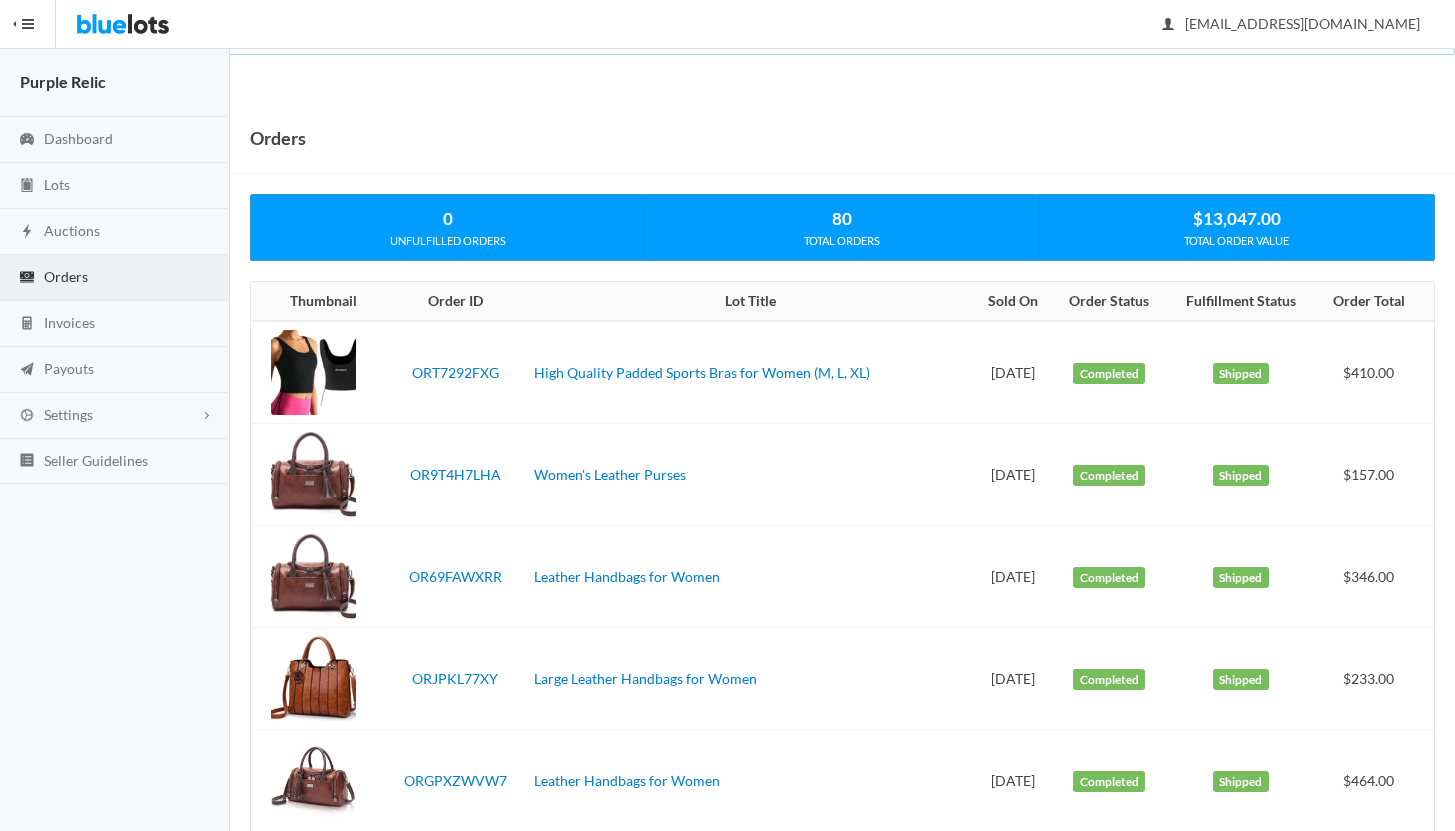 scroll, scrollTop: 0, scrollLeft: 0, axis: both 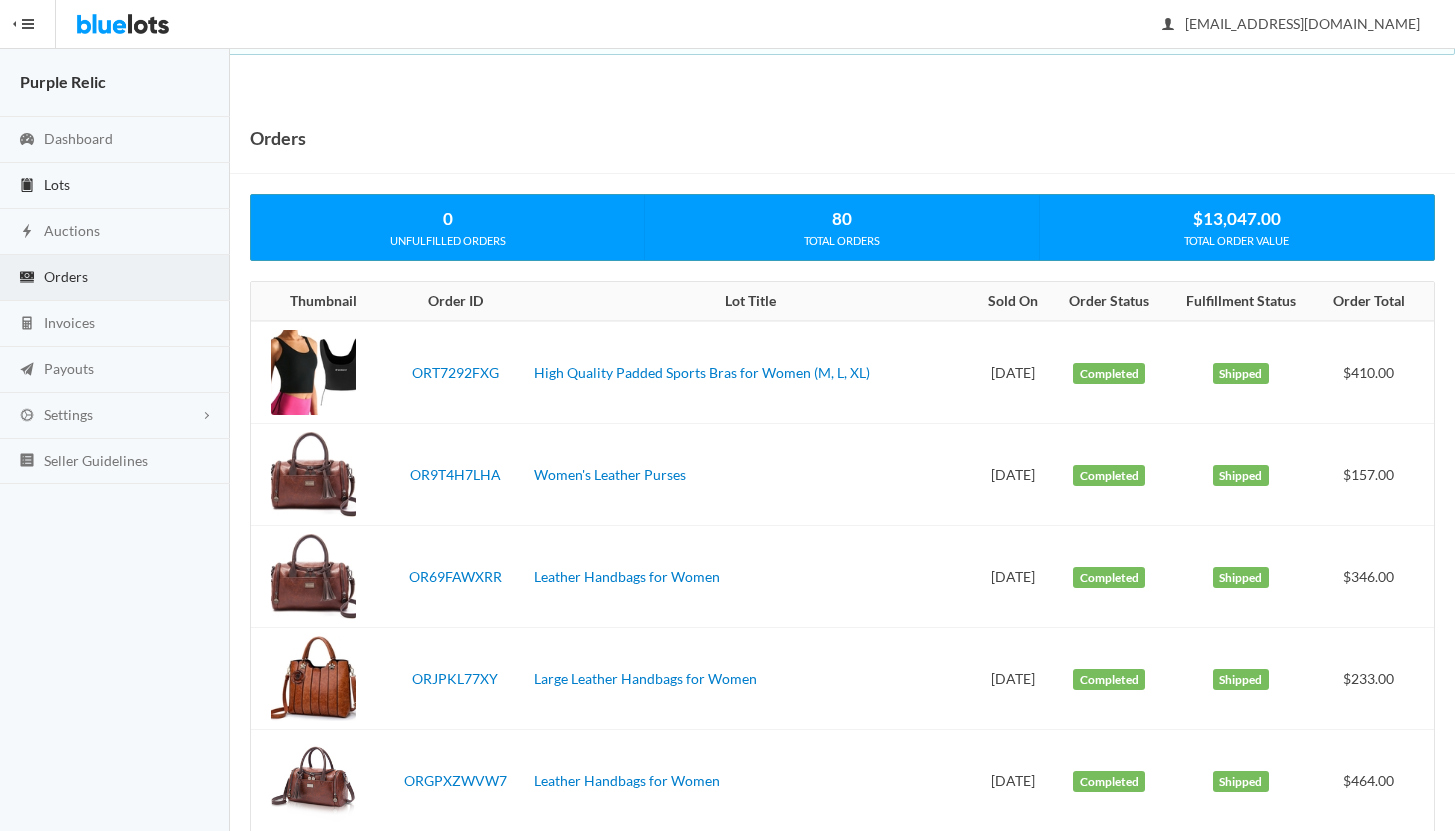 click on "Lots" at bounding box center (57, 184) 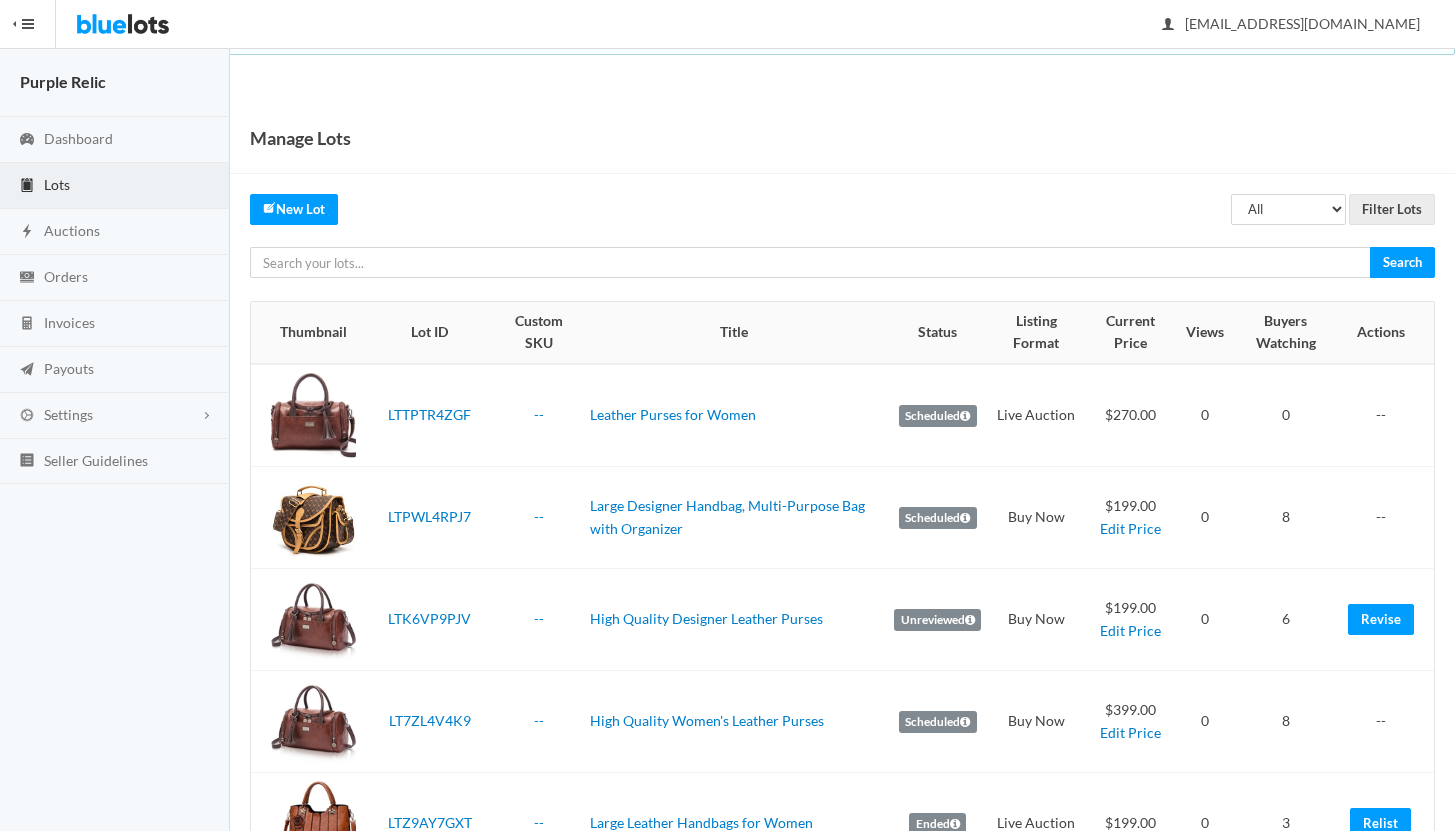 scroll, scrollTop: 0, scrollLeft: 0, axis: both 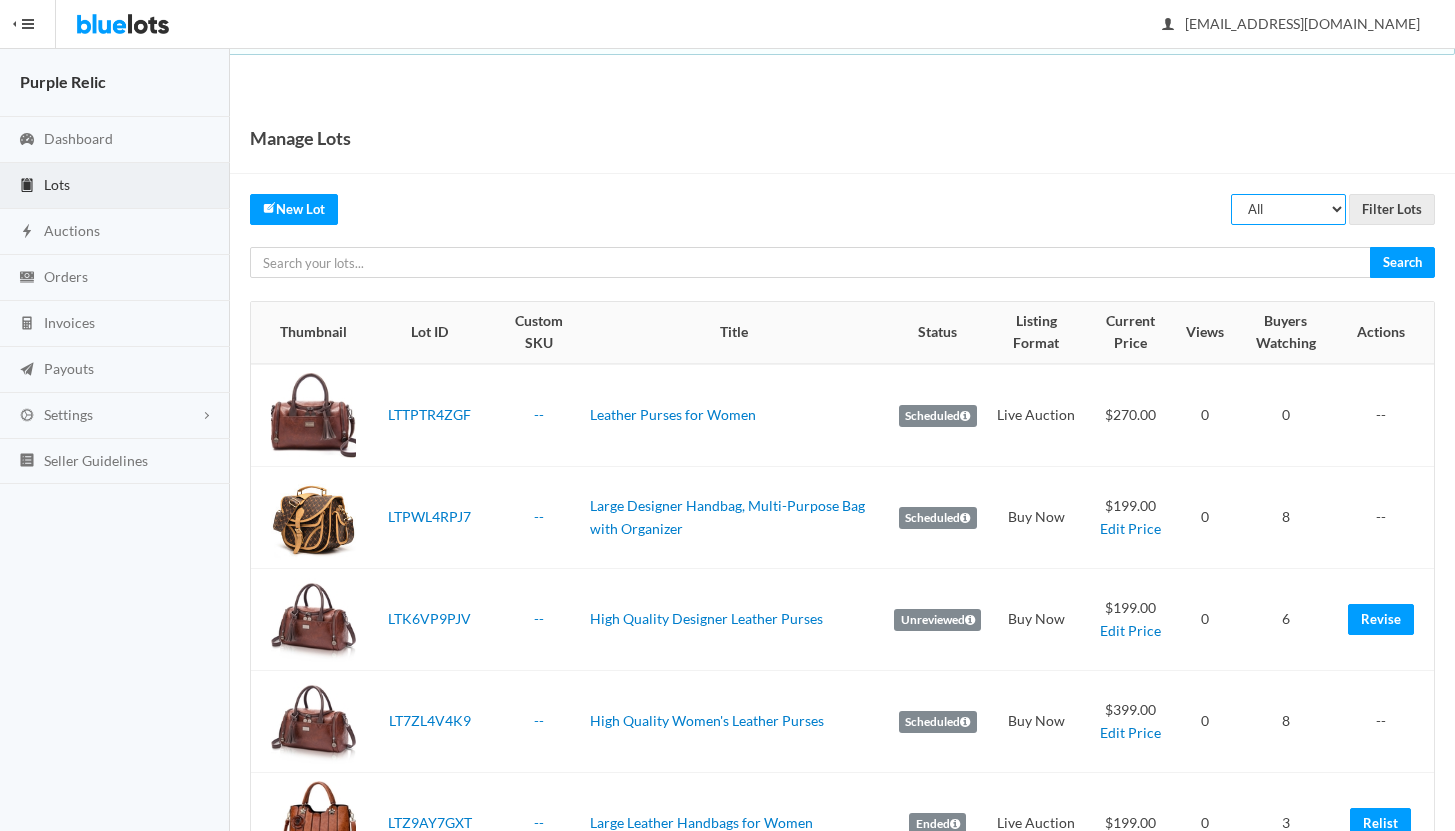 click on "All Draft
Unreviewed
Rejected
Scheduled
Listed
Sold
Ended" at bounding box center (1288, 209) 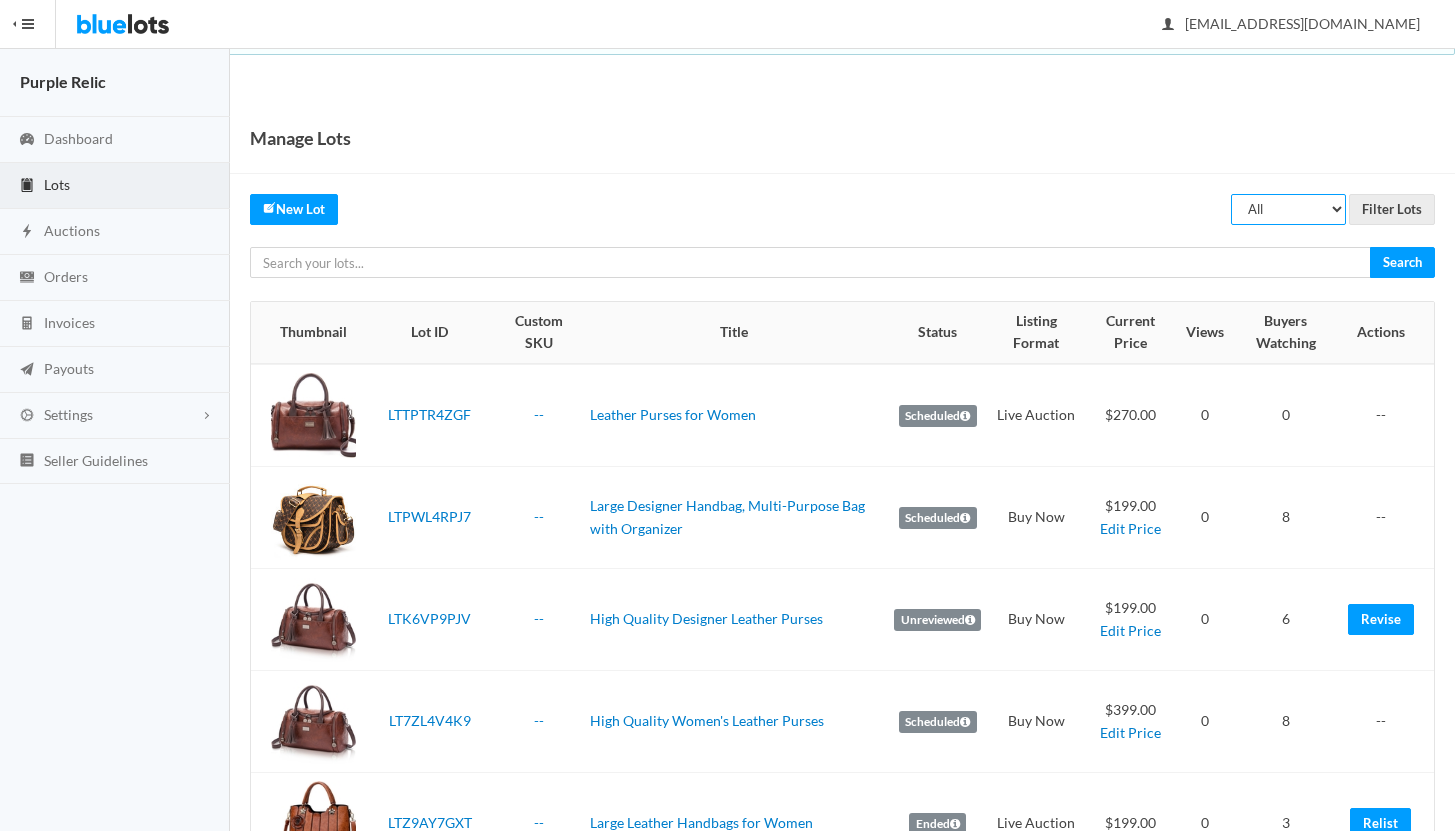 select on "ended" 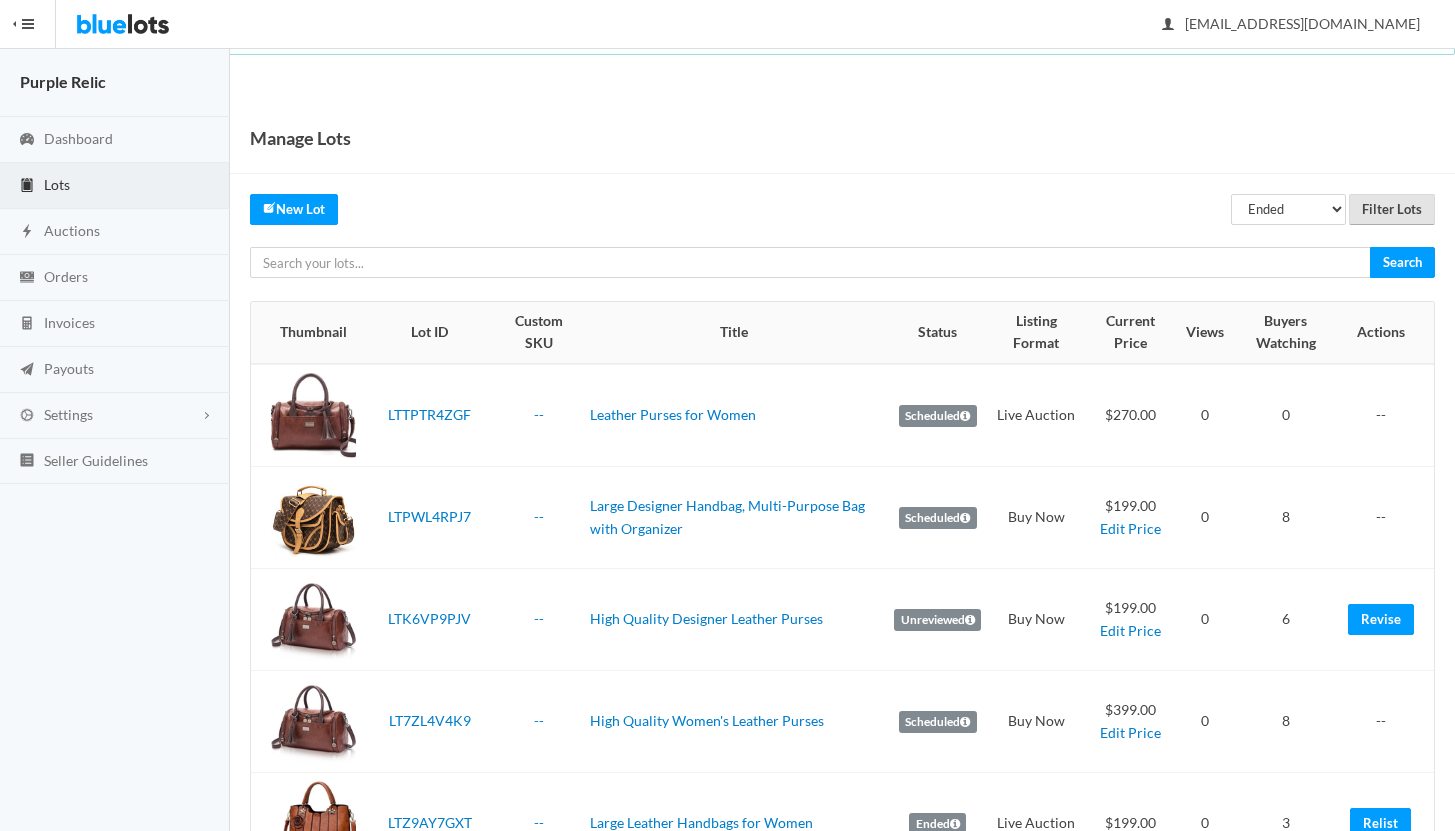 click on "Filter Lots" at bounding box center [1392, 209] 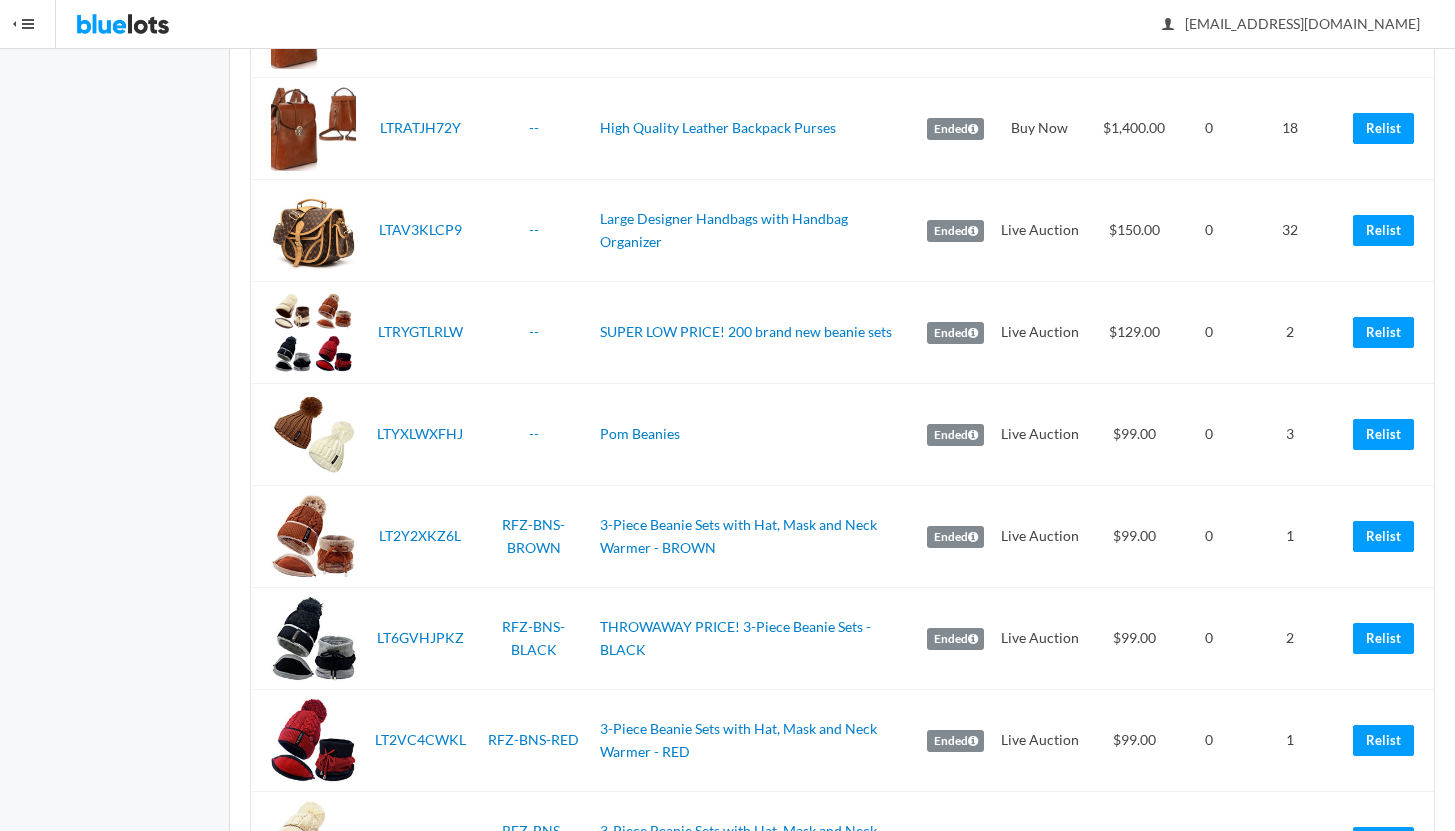 scroll, scrollTop: 1610, scrollLeft: 0, axis: vertical 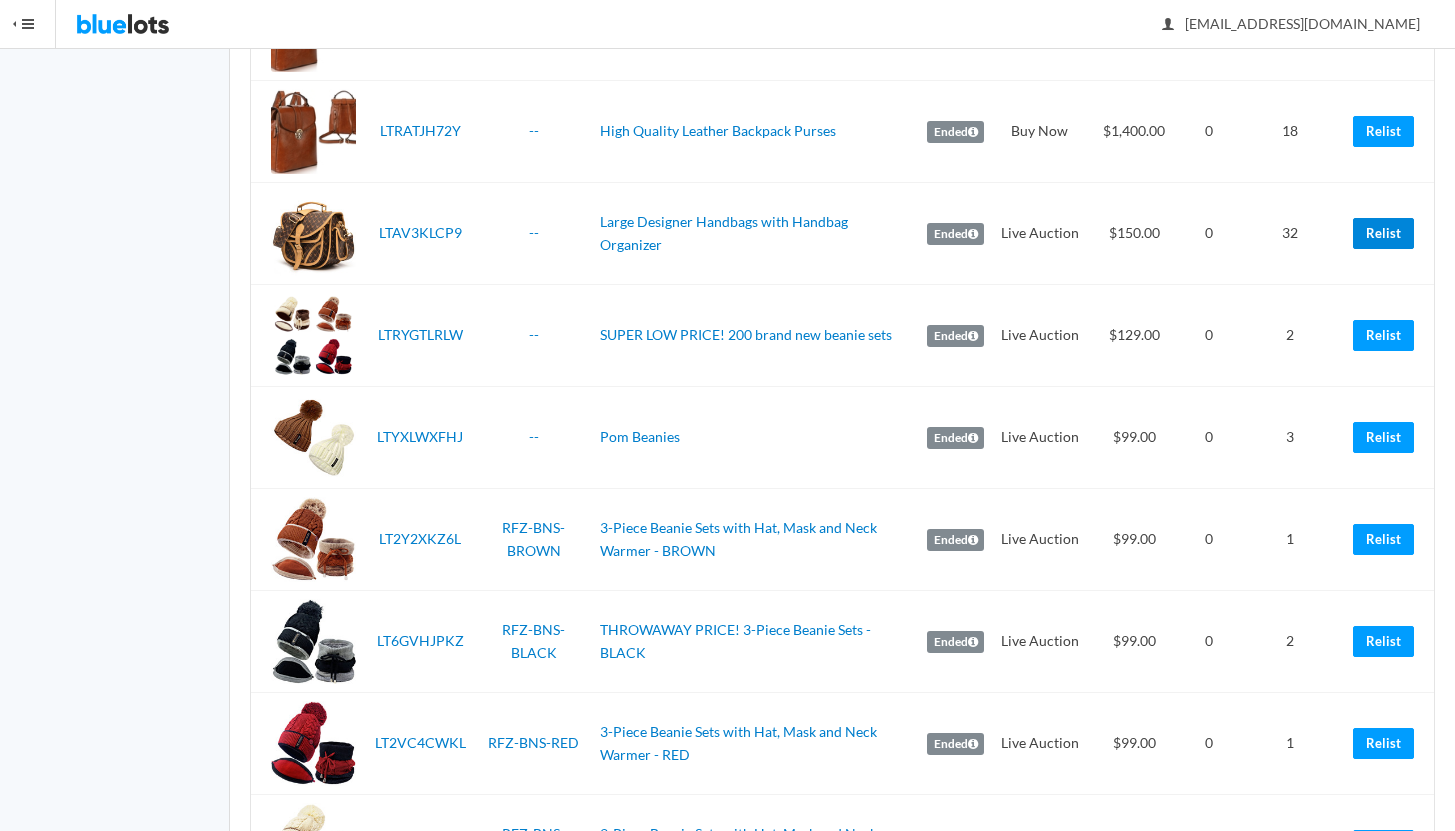 click on "Relist" at bounding box center (1383, 233) 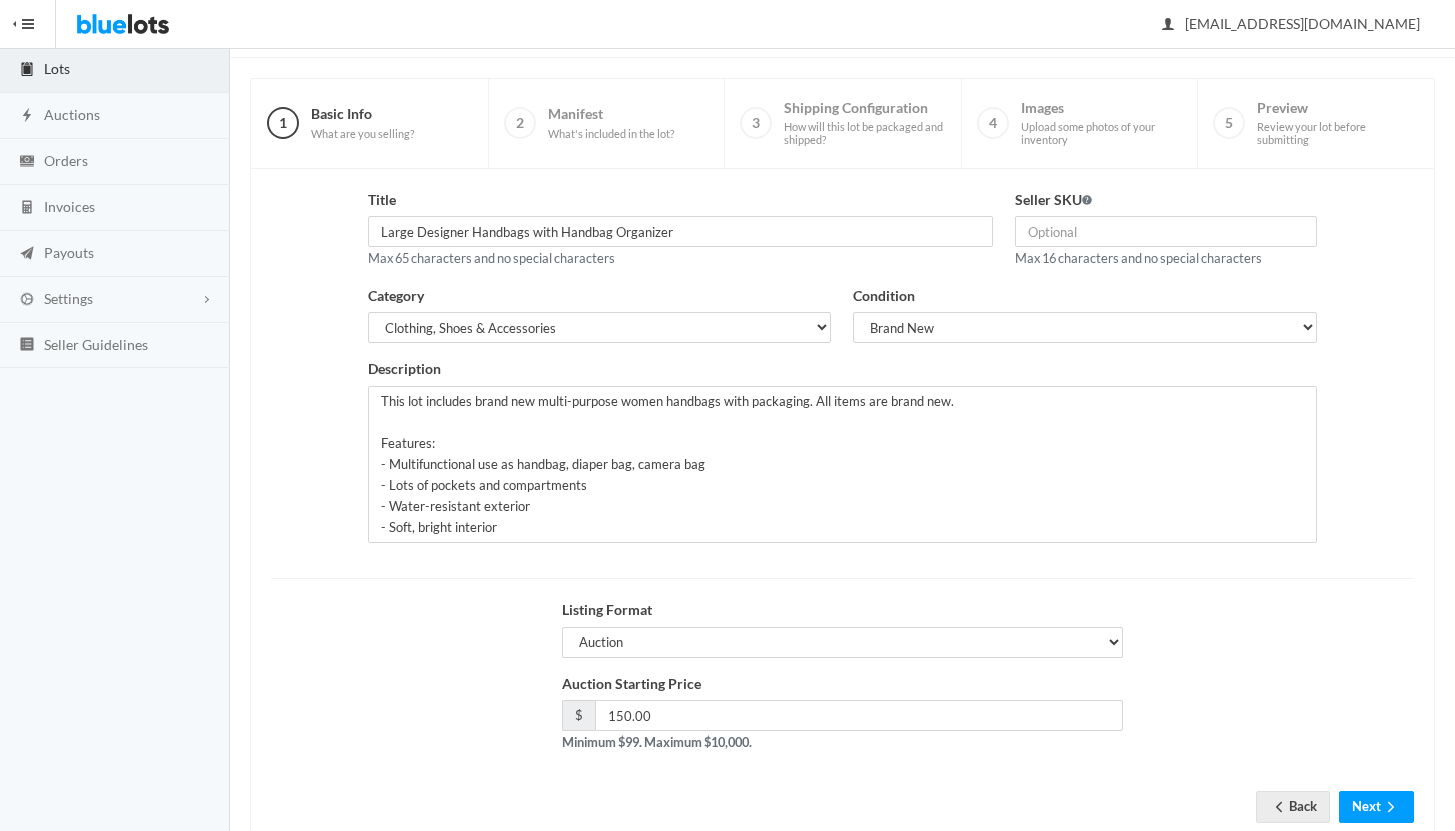 scroll, scrollTop: 170, scrollLeft: 0, axis: vertical 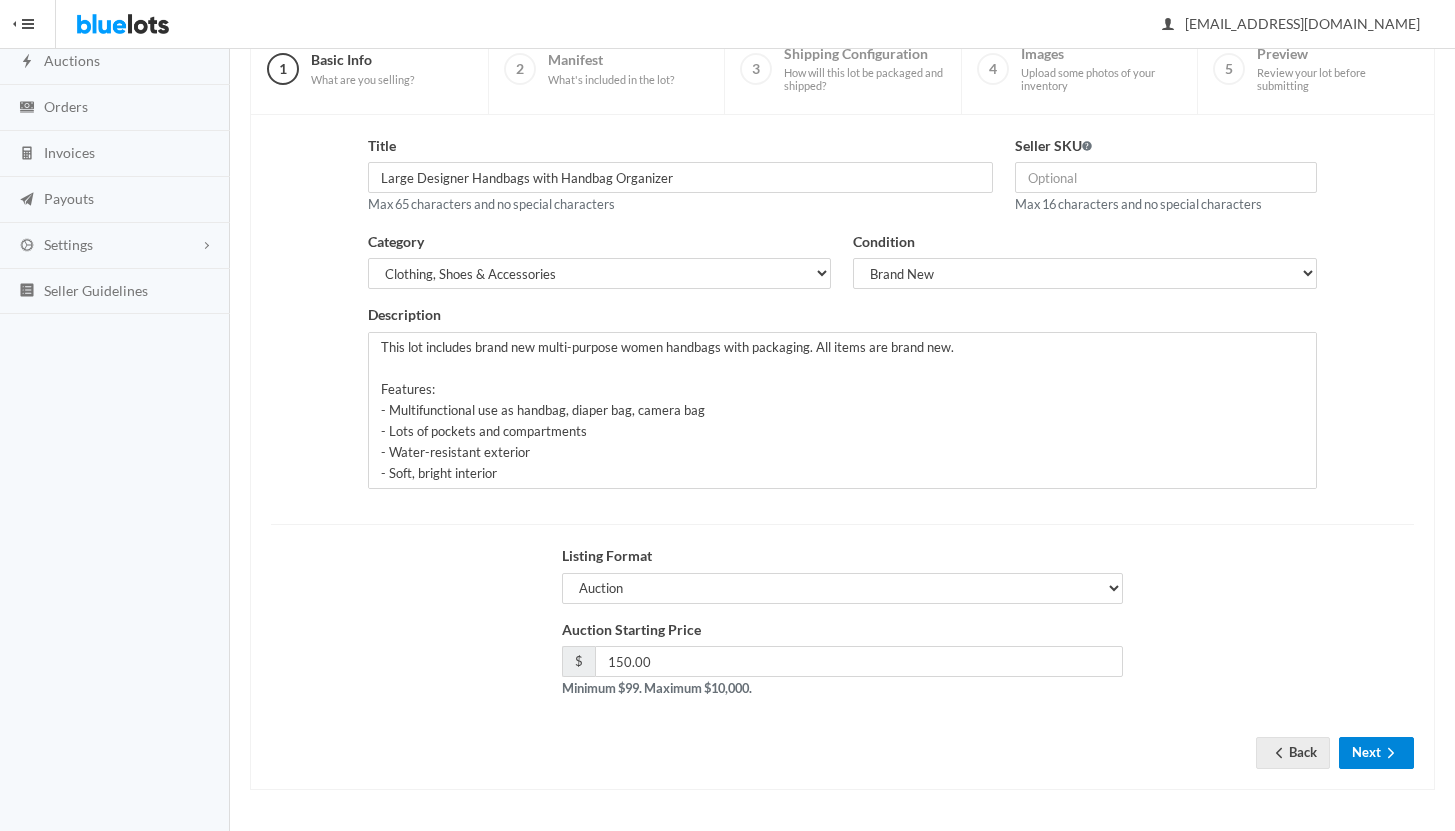 click 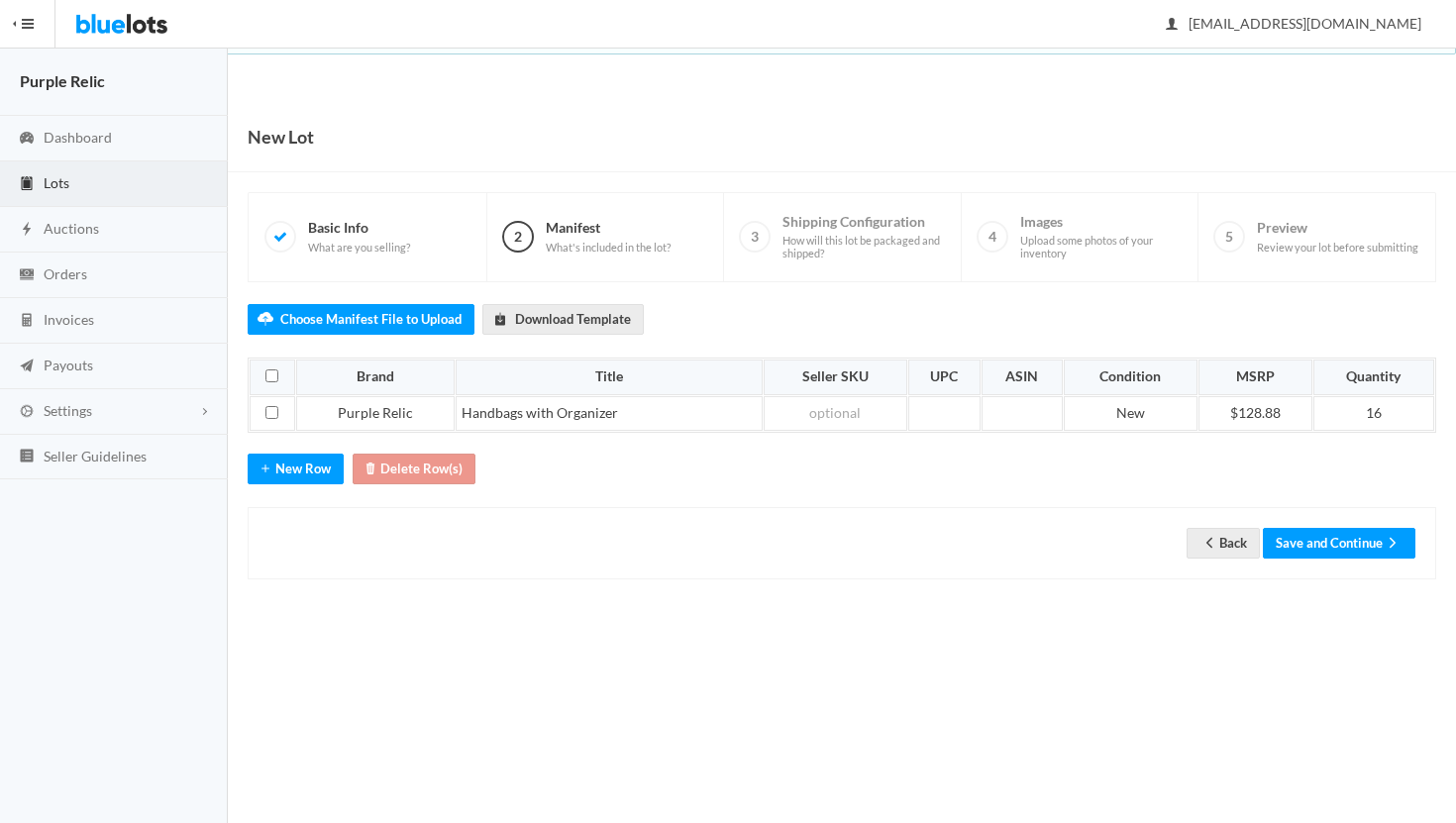 scroll, scrollTop: 0, scrollLeft: 0, axis: both 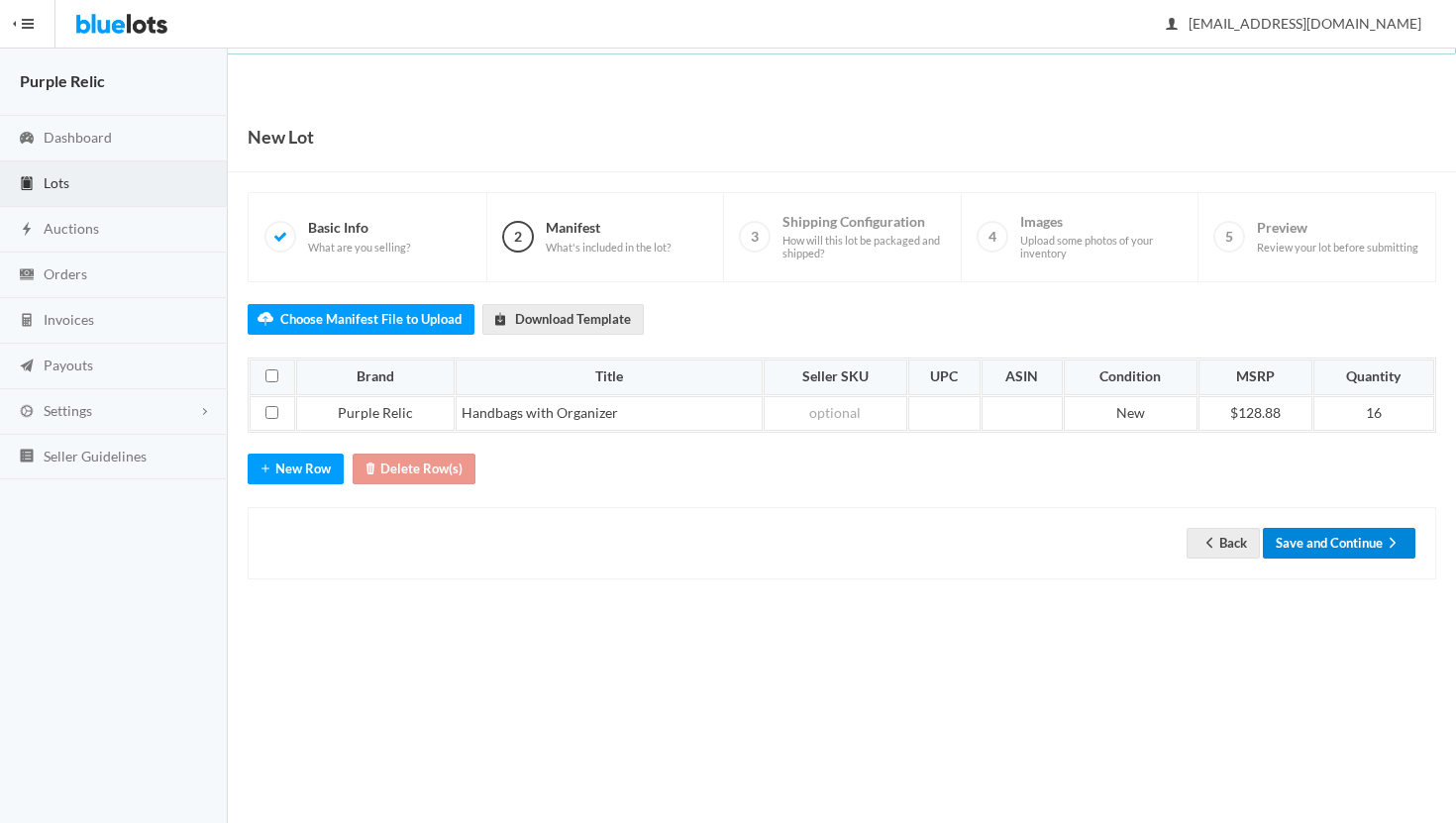 click on "Save and Continue" at bounding box center [1339, 543] 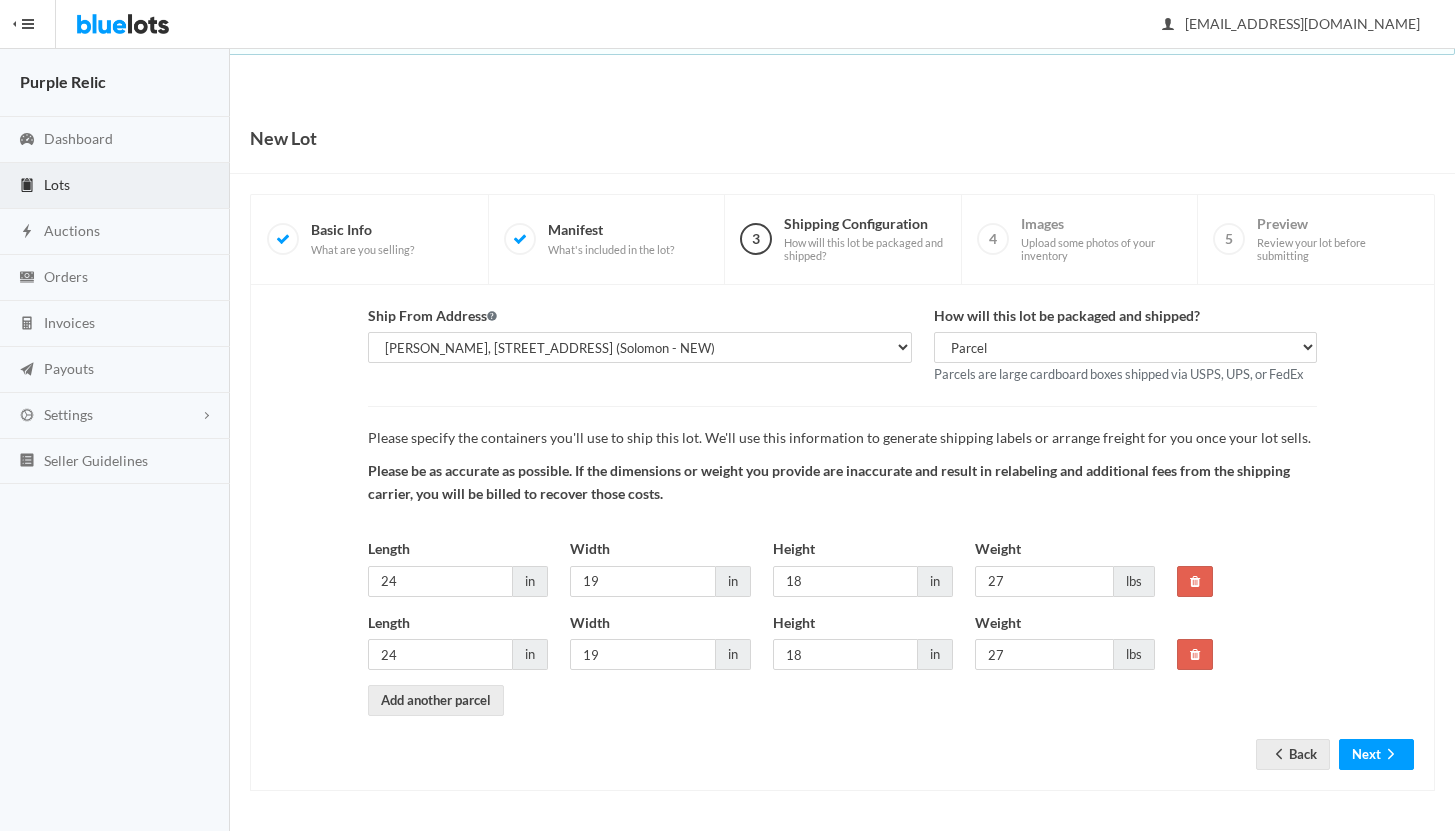 scroll, scrollTop: 0, scrollLeft: 0, axis: both 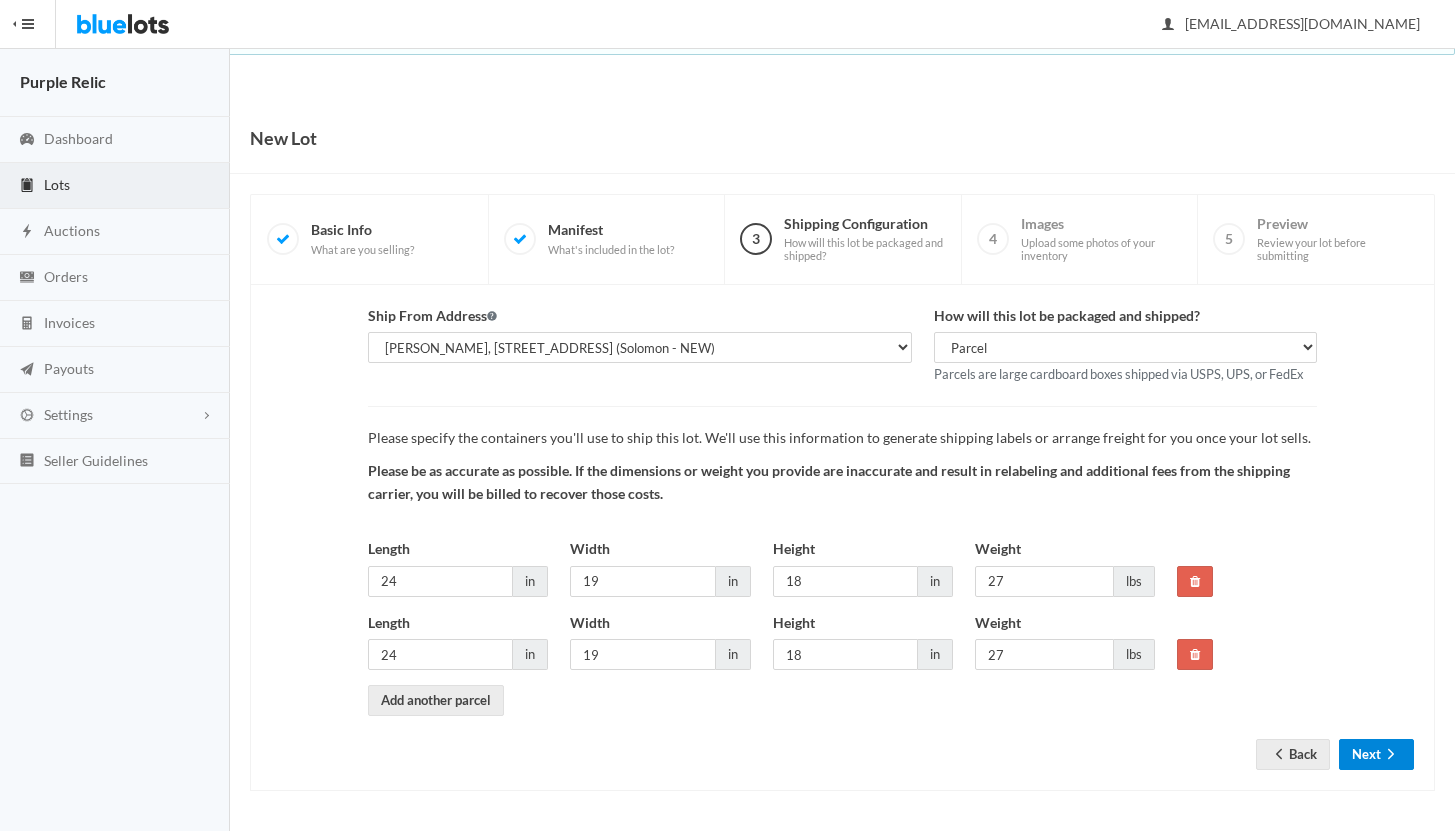 click on "Next" at bounding box center [1376, 754] 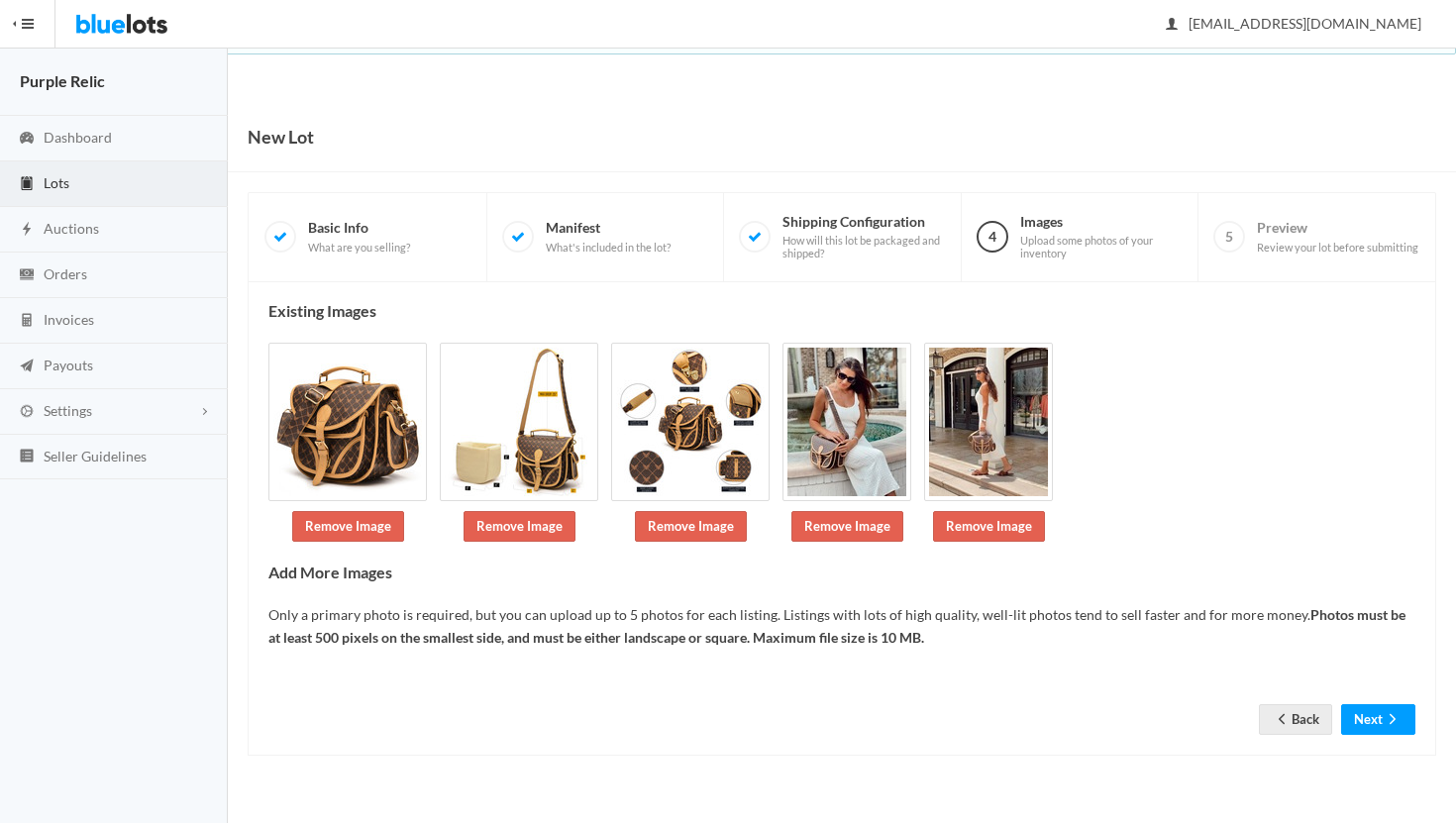 scroll, scrollTop: 0, scrollLeft: 0, axis: both 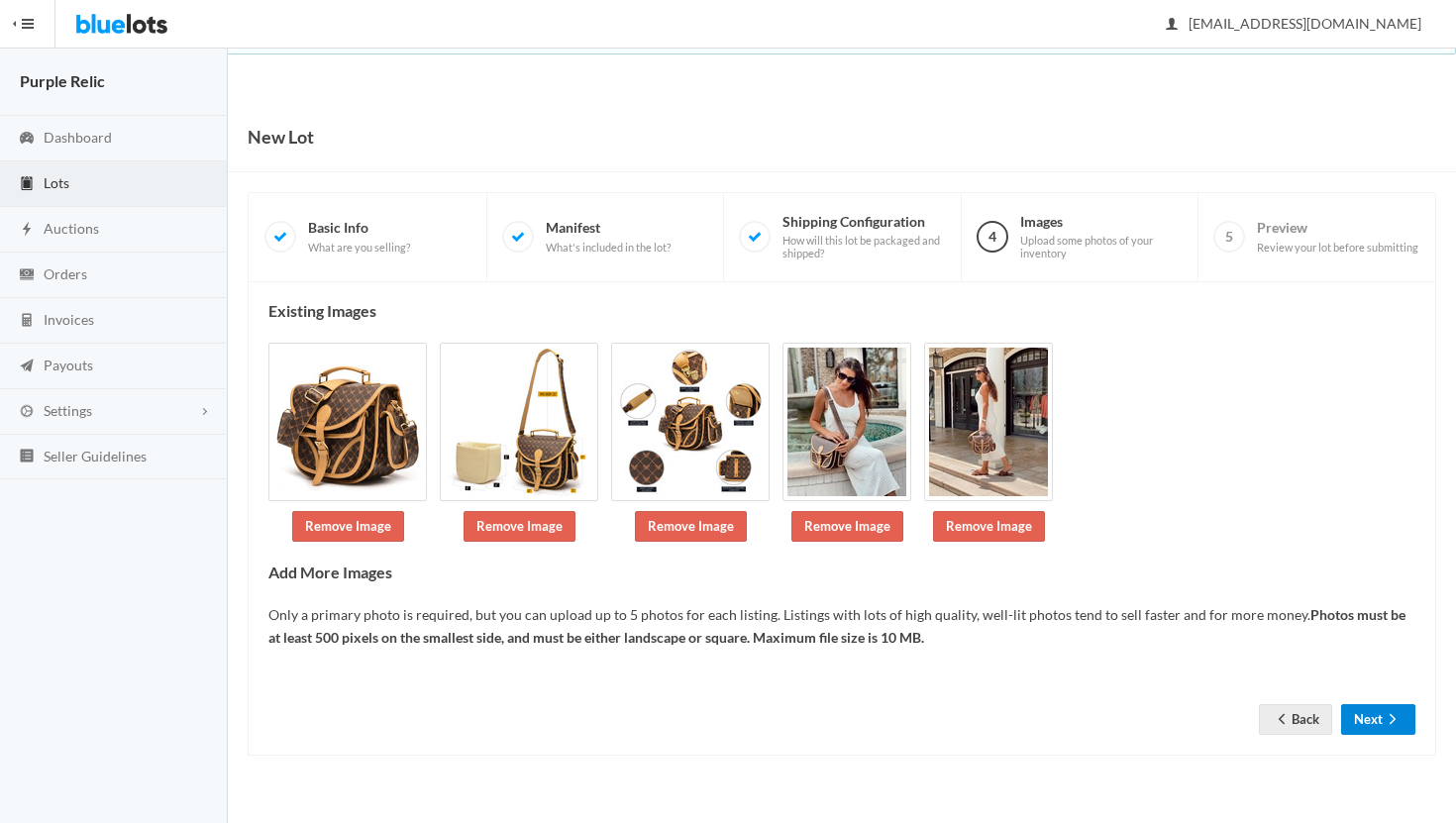 click on "Next" at bounding box center (1378, 719) 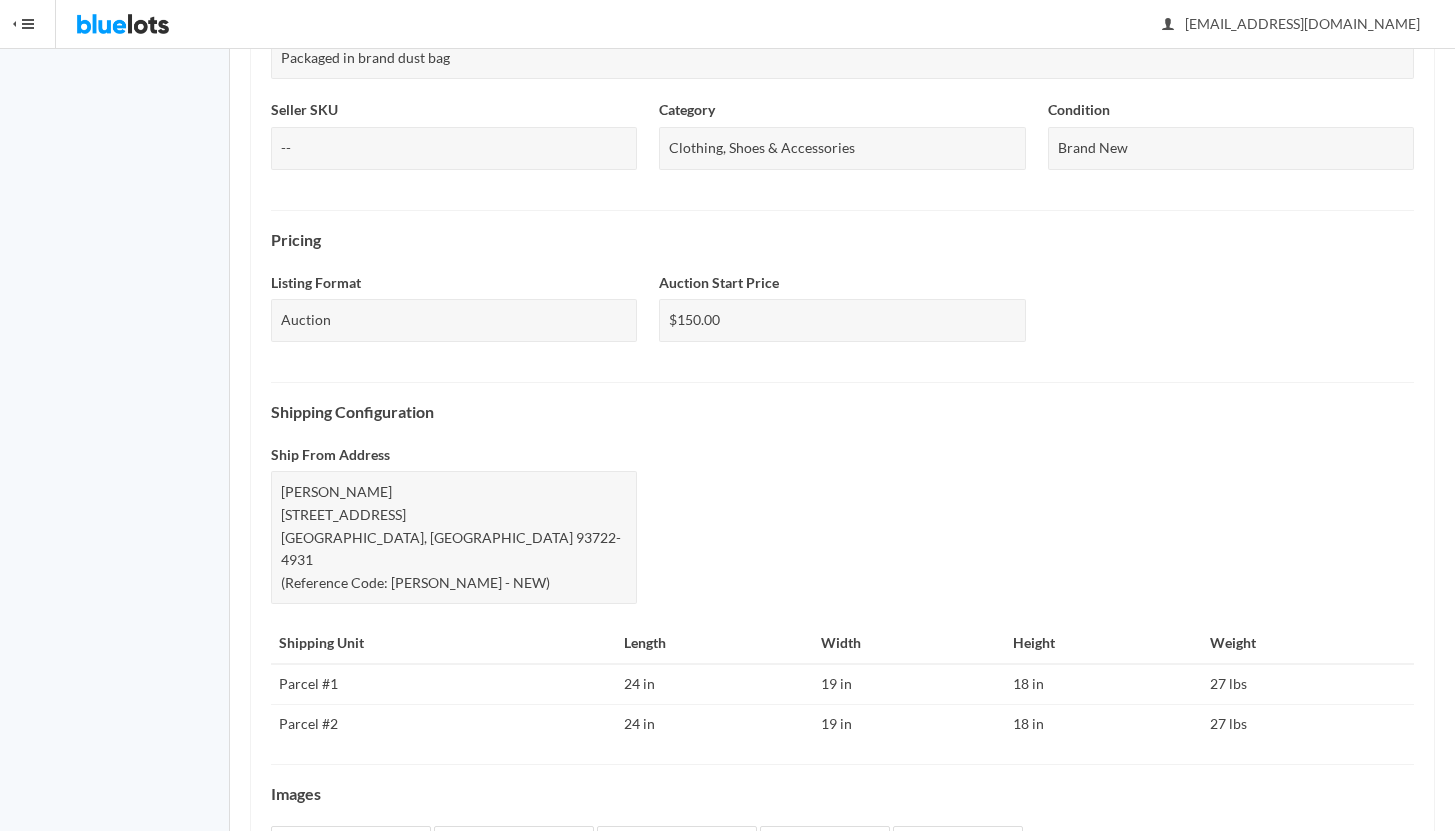 scroll, scrollTop: 731, scrollLeft: 0, axis: vertical 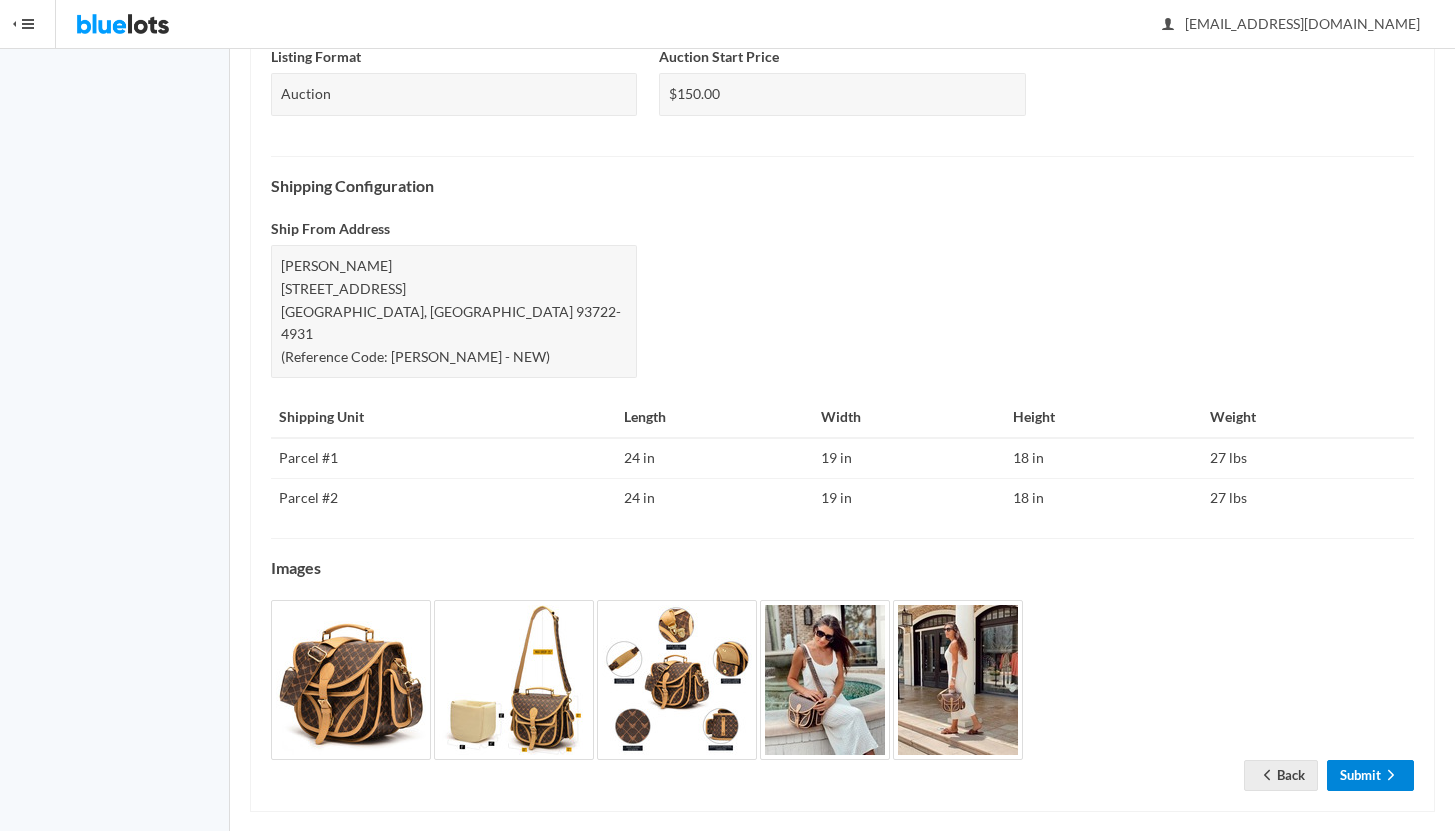 click on "Submit" at bounding box center (1370, 775) 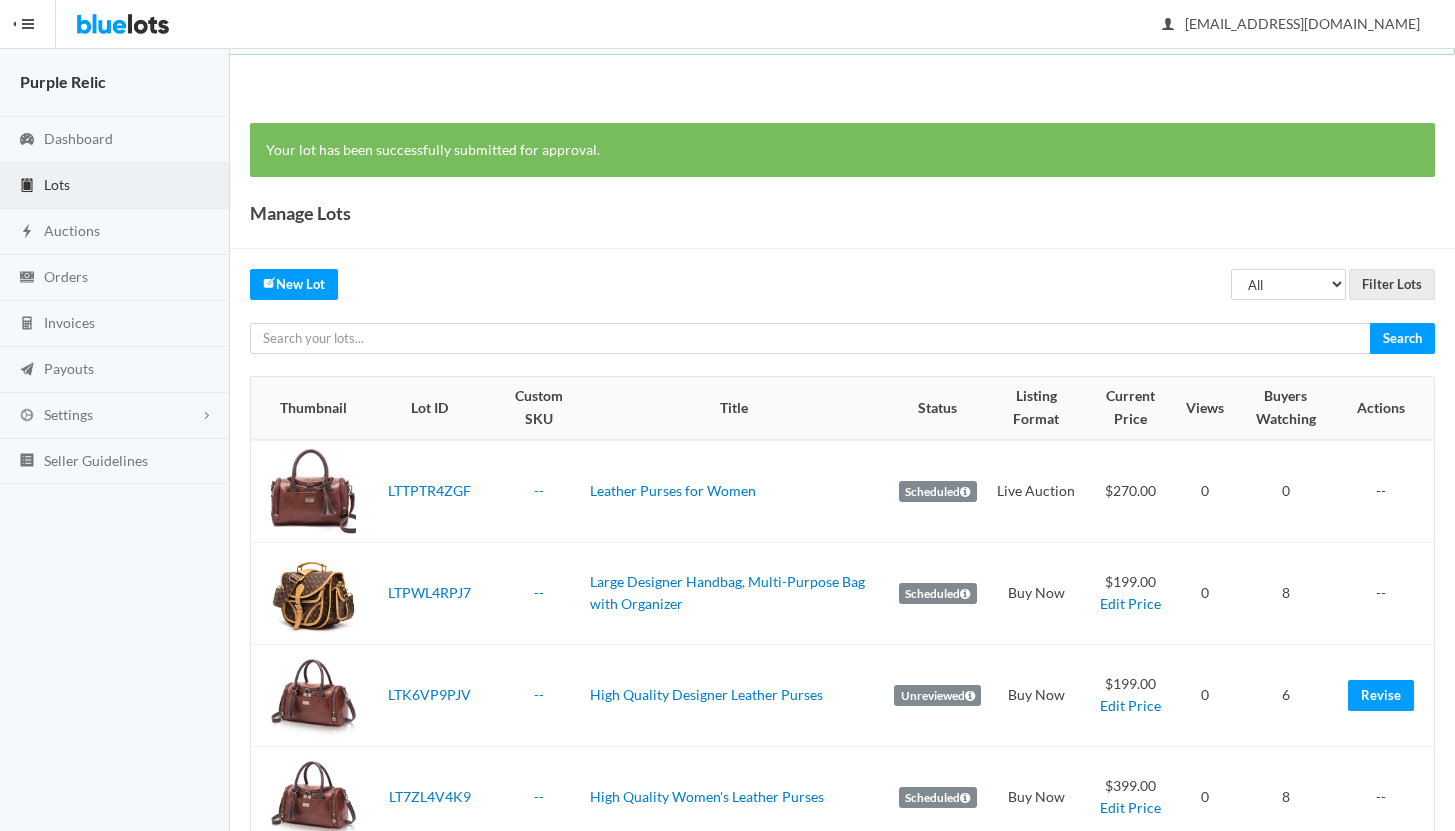 scroll, scrollTop: 0, scrollLeft: 0, axis: both 